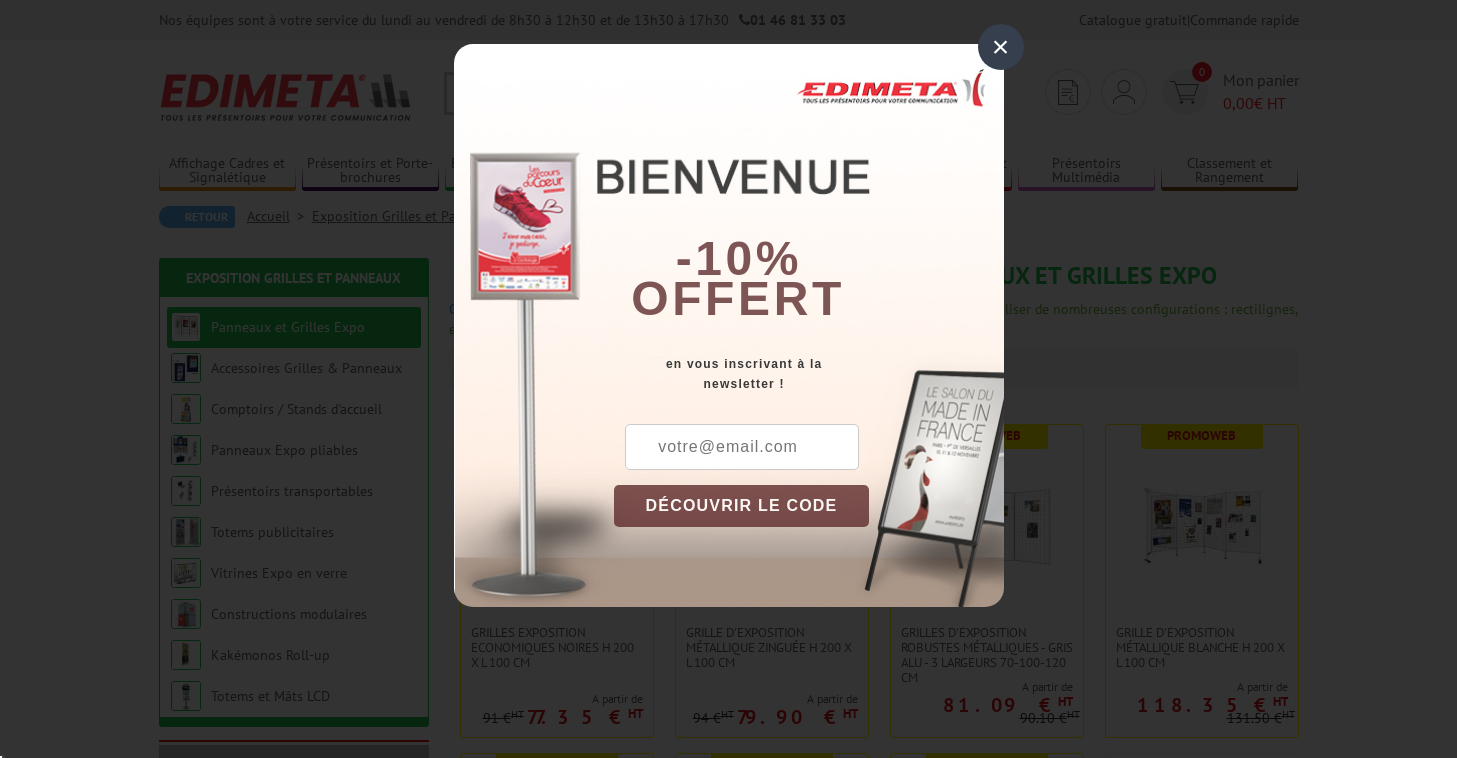 scroll, scrollTop: 0, scrollLeft: 0, axis: both 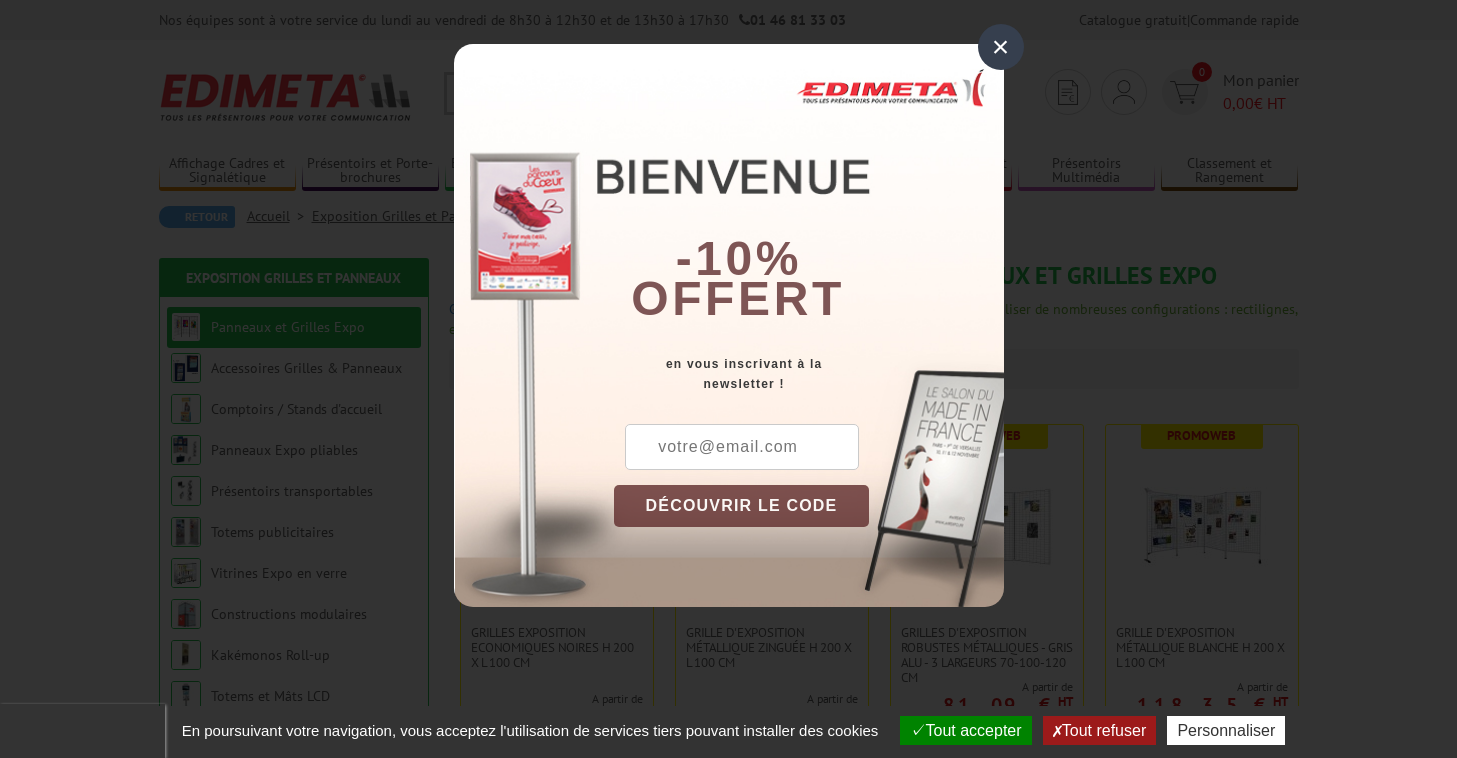 click on "×" at bounding box center [1001, 47] 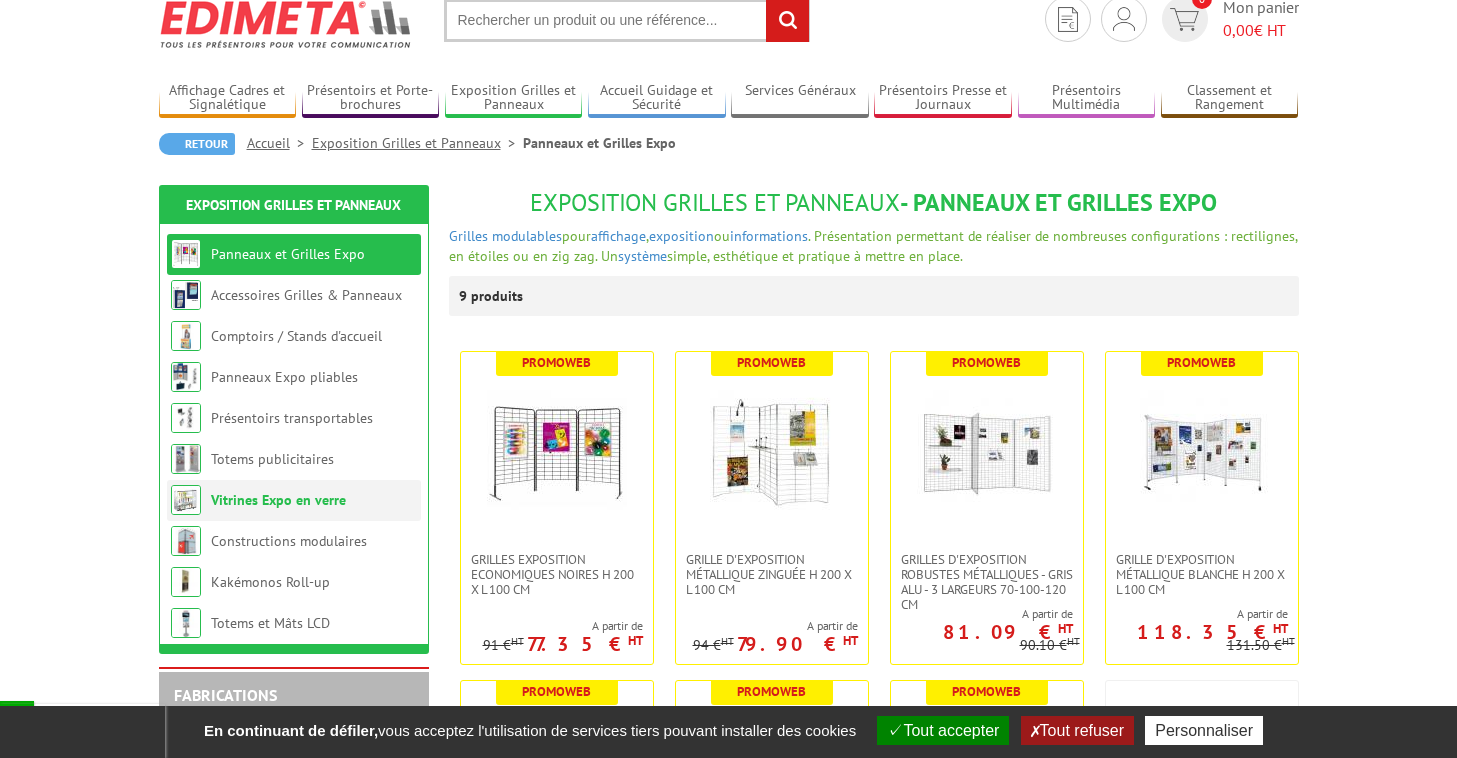 scroll, scrollTop: 85, scrollLeft: 0, axis: vertical 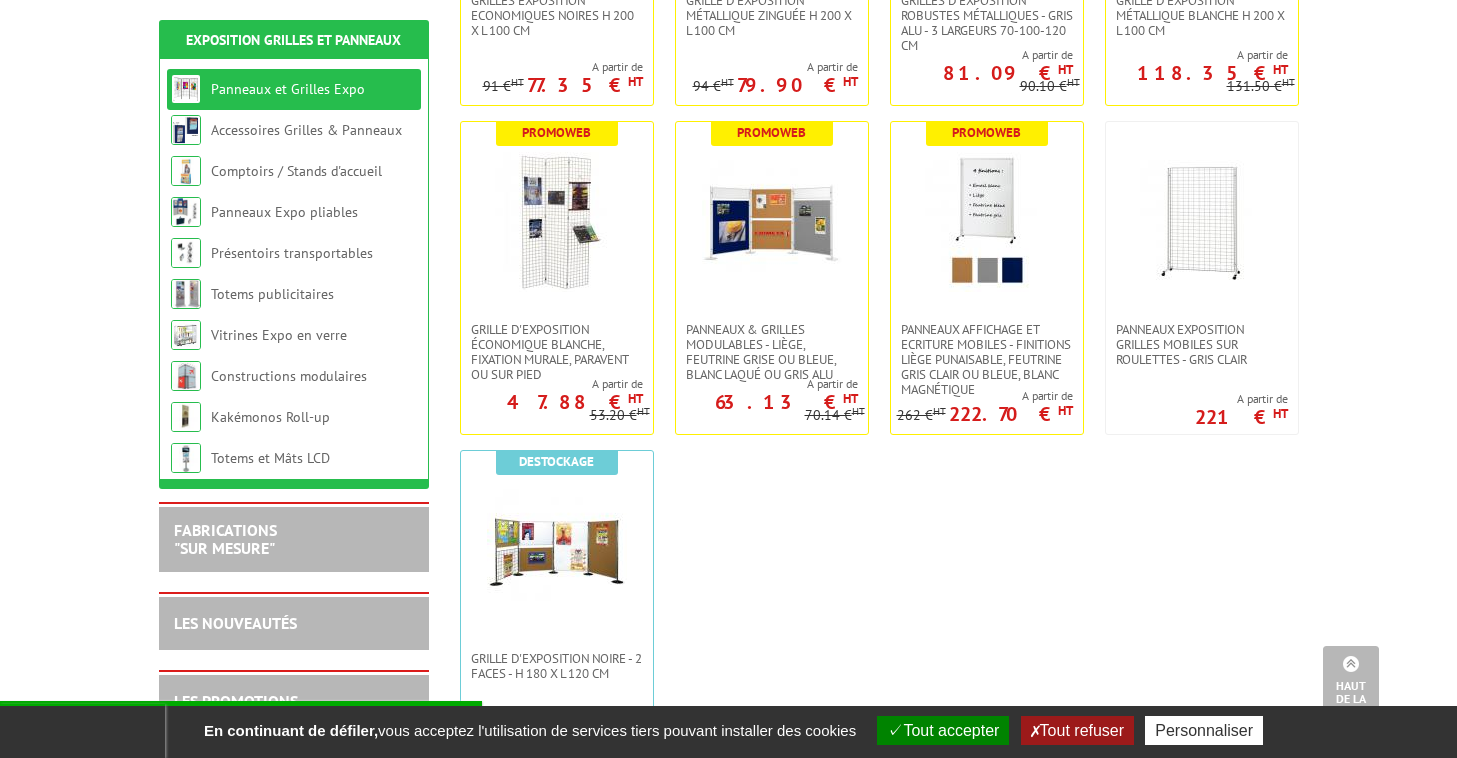 click on "FABRICATIONS  "Sur Mesure"" at bounding box center (294, 538) 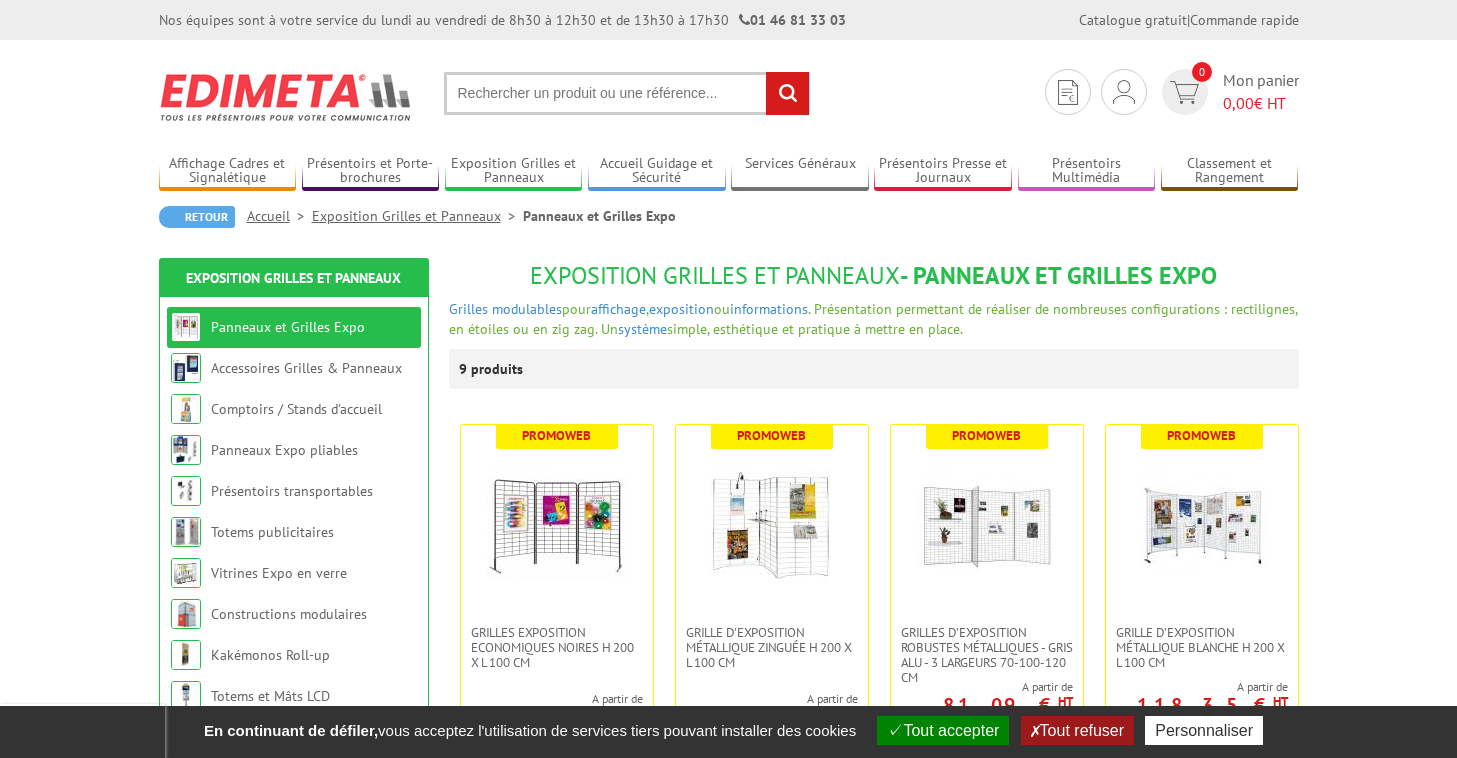scroll, scrollTop: 0, scrollLeft: 0, axis: both 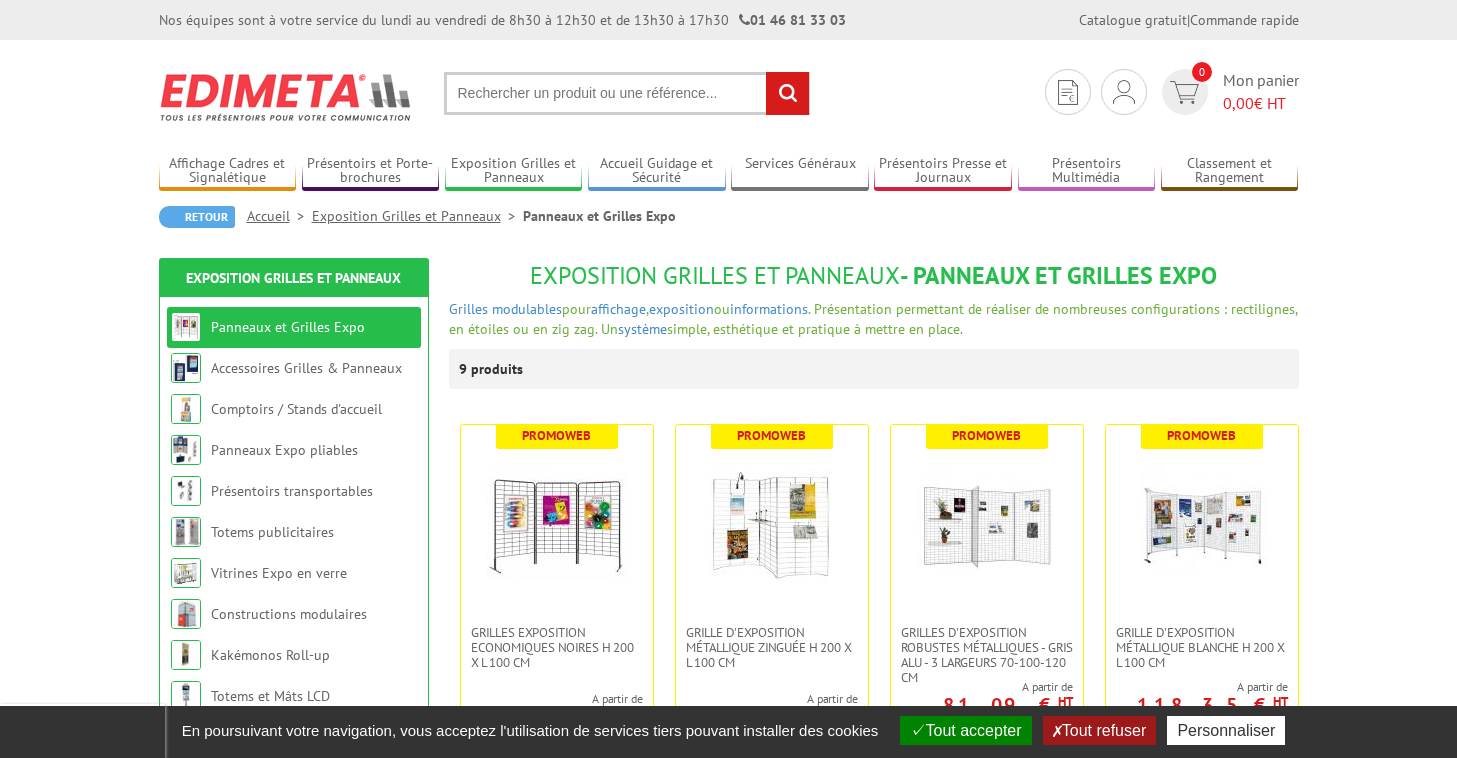 click at bounding box center [627, 93] 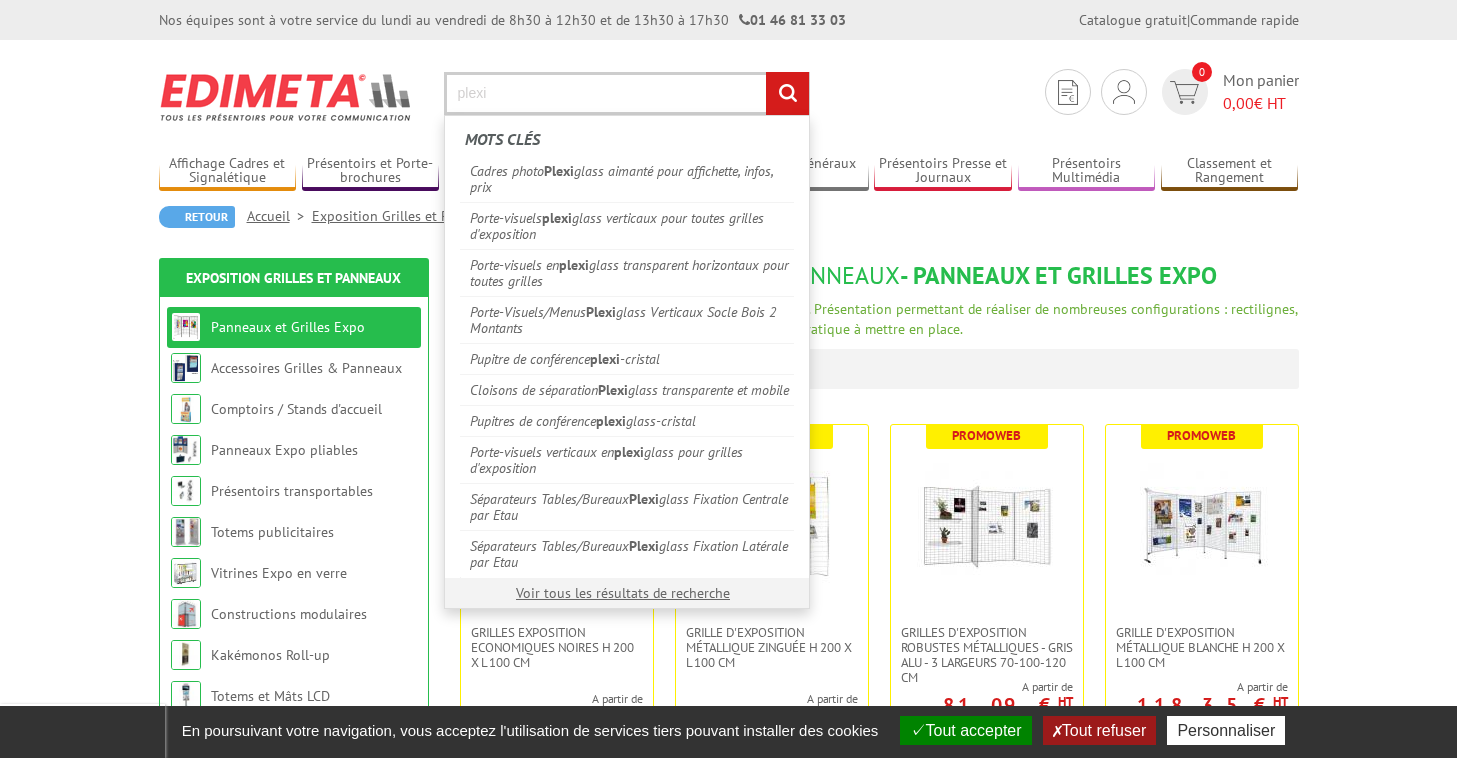 type on "plexi" 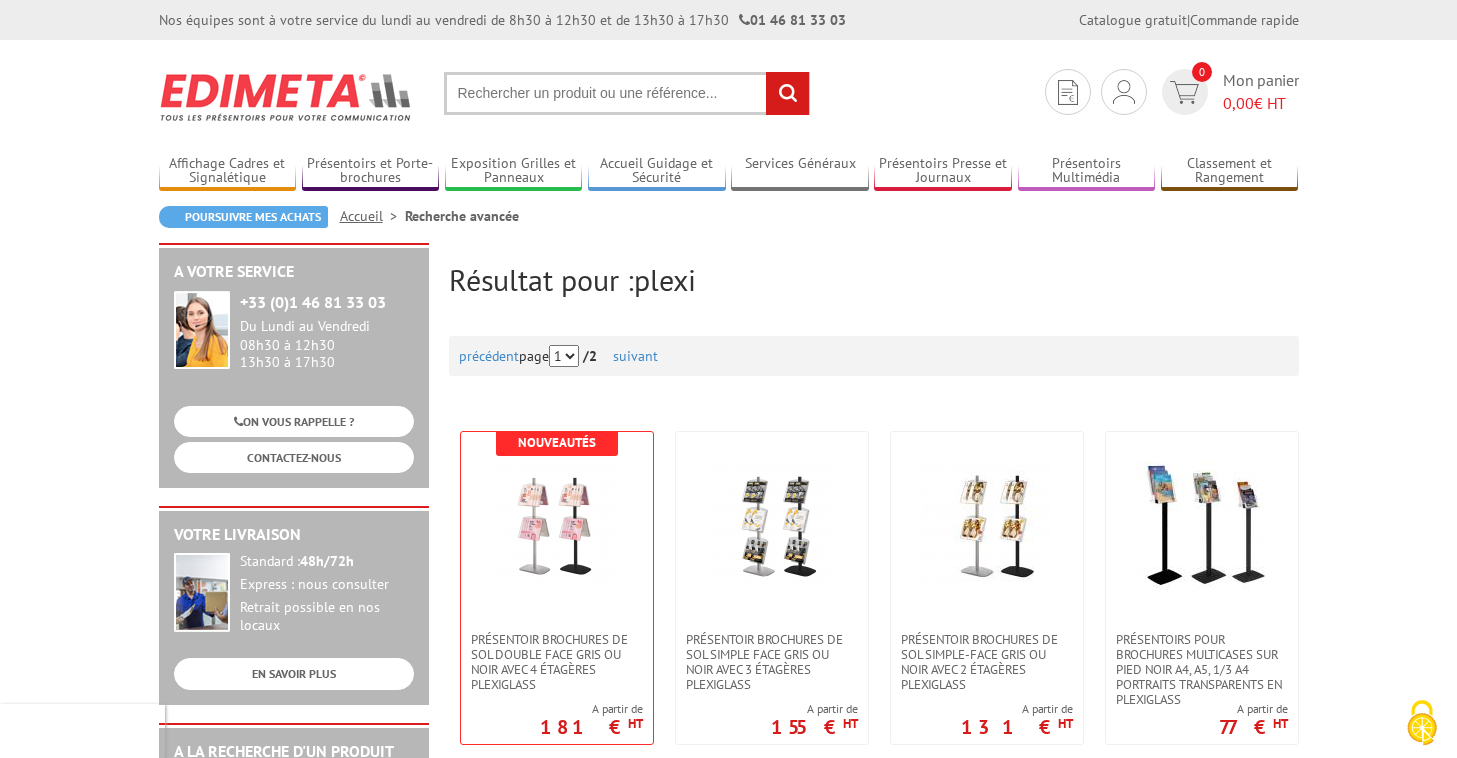 scroll, scrollTop: 179, scrollLeft: 0, axis: vertical 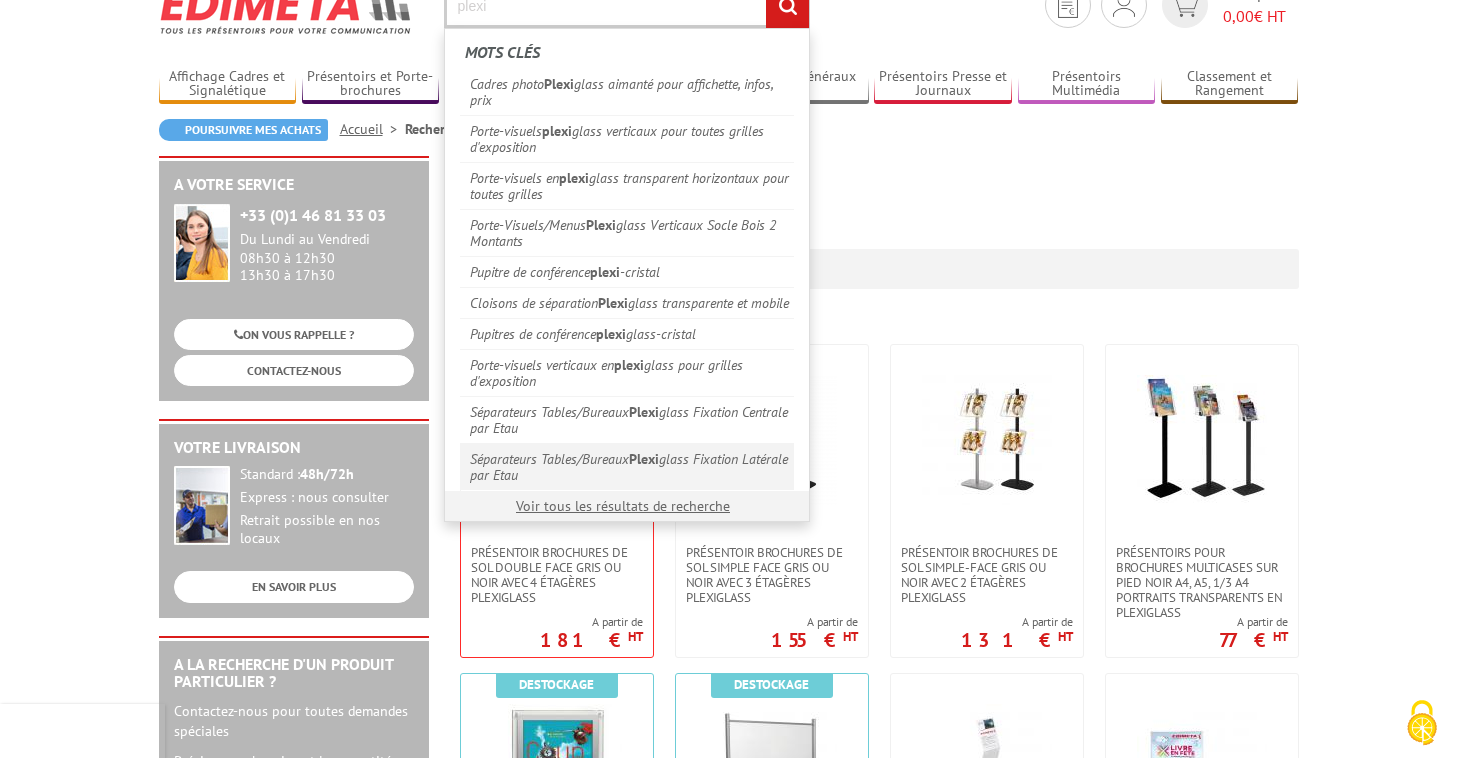 type on "plexi" 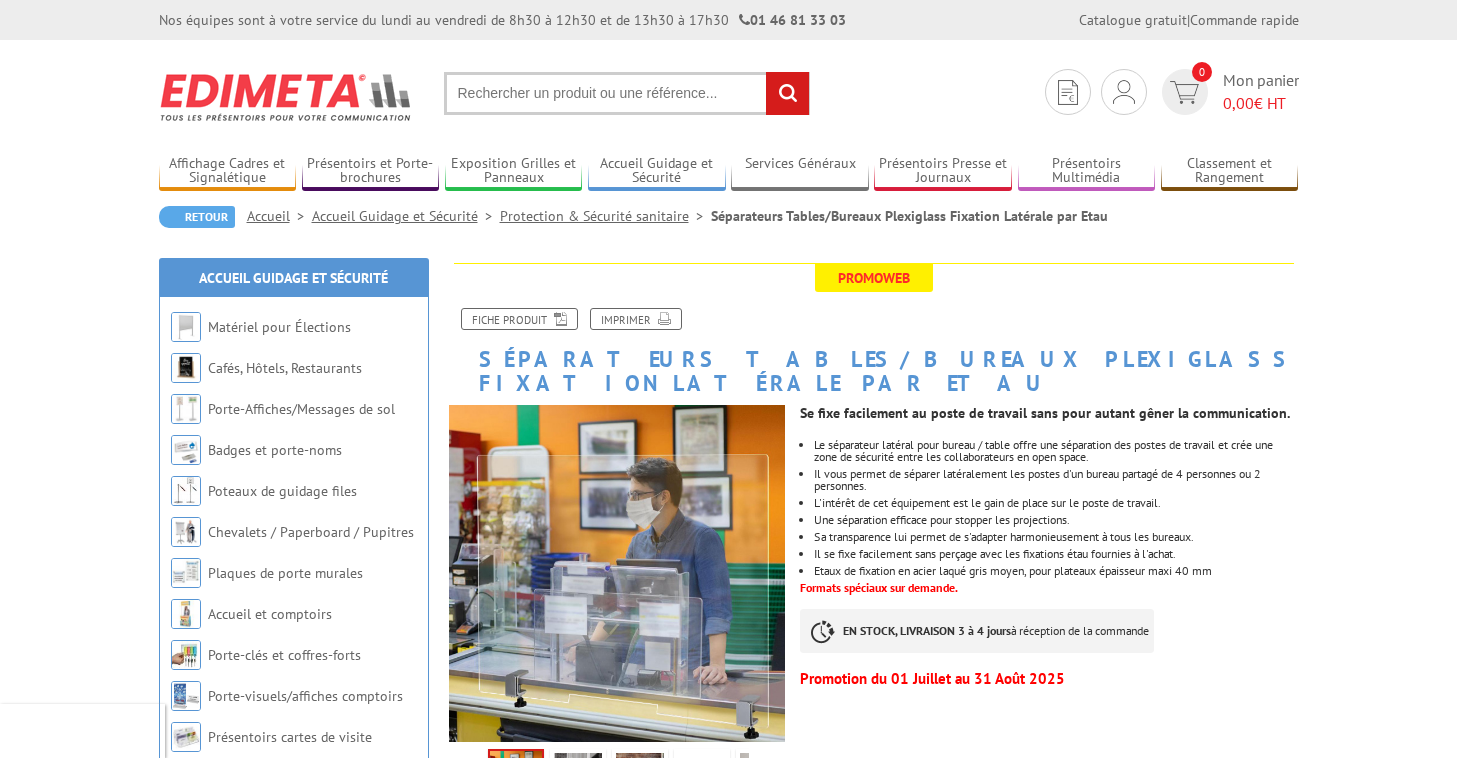 scroll, scrollTop: 77, scrollLeft: 0, axis: vertical 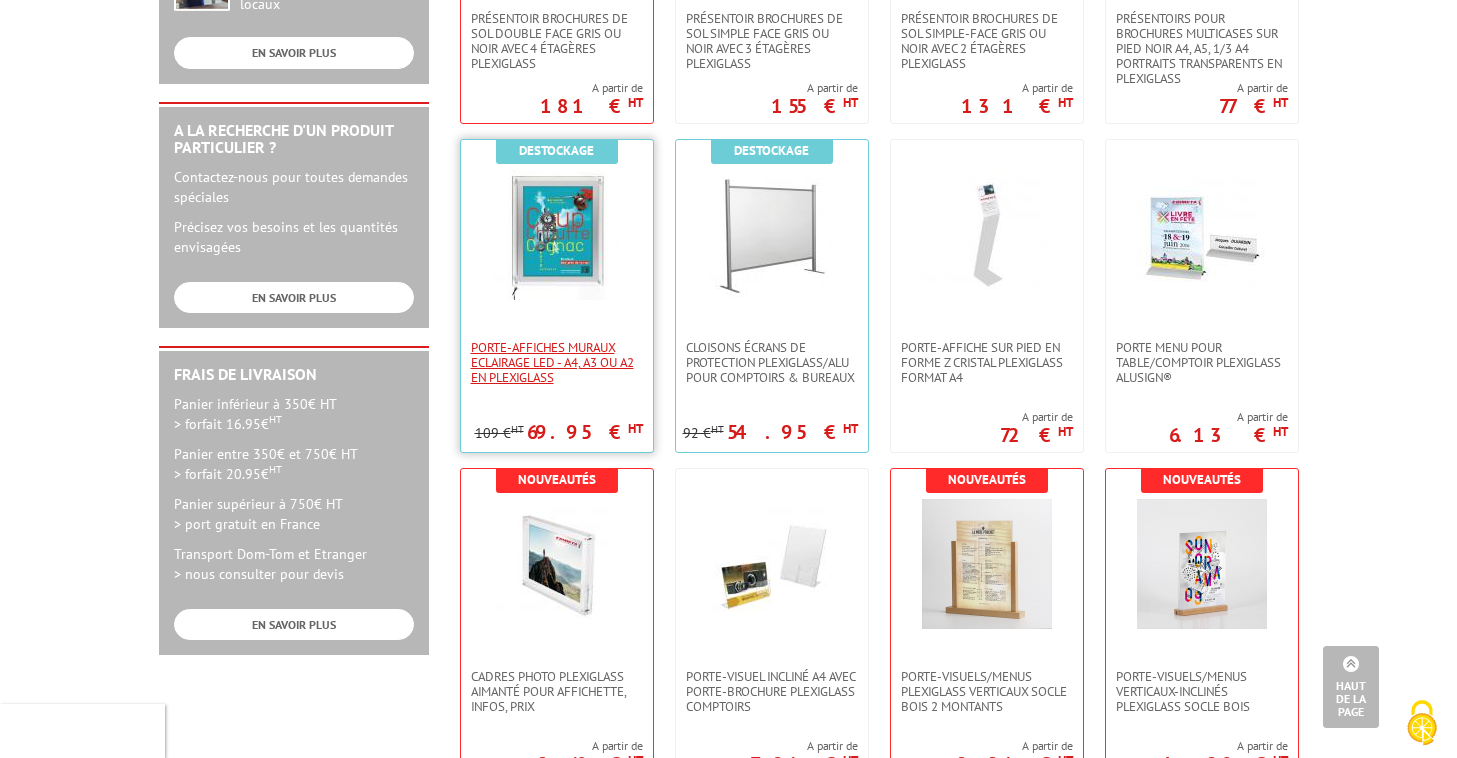 click on "Porte-Affiches Muraux Eclairage LED - A4, A3 ou A2 en plexiglass" at bounding box center (557, 362) 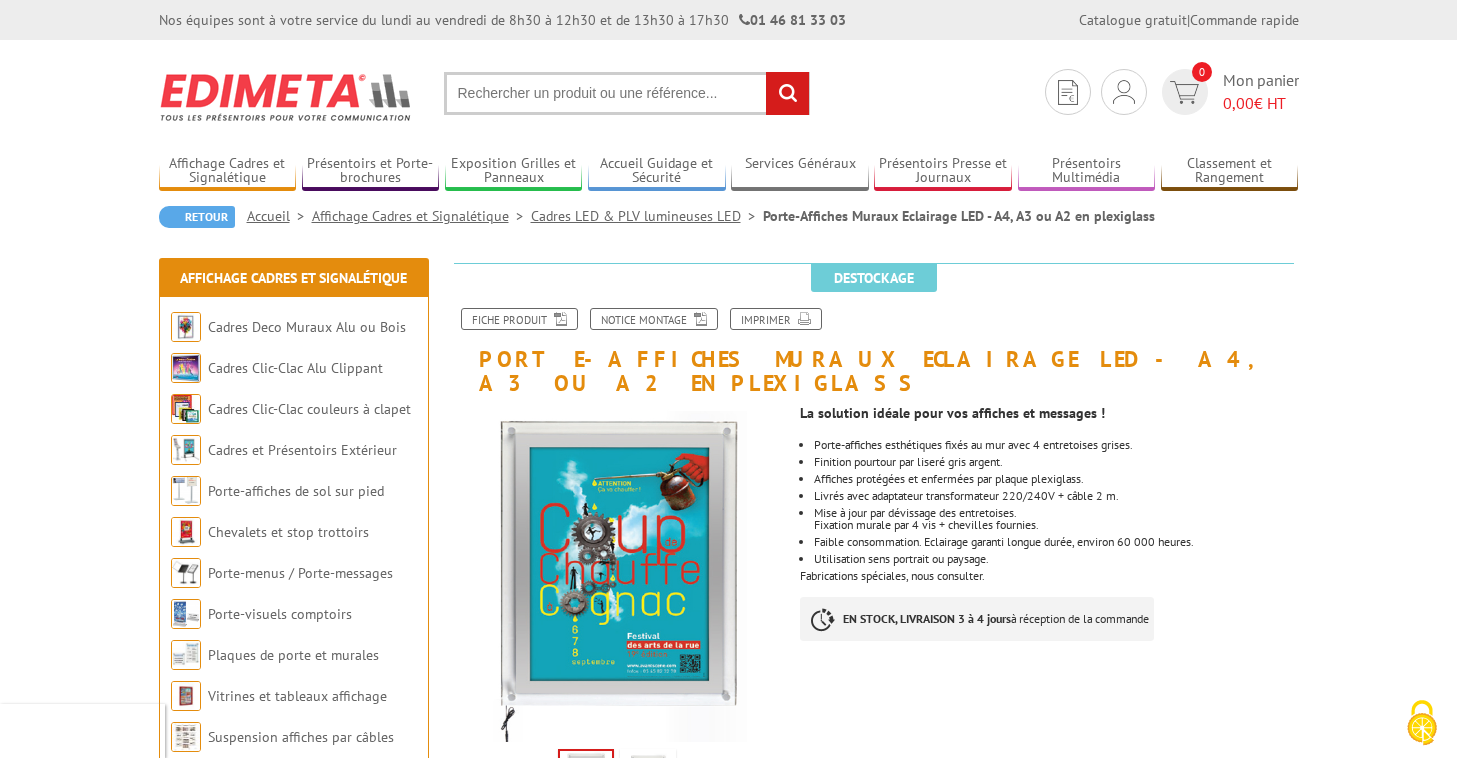 scroll, scrollTop: 0, scrollLeft: 0, axis: both 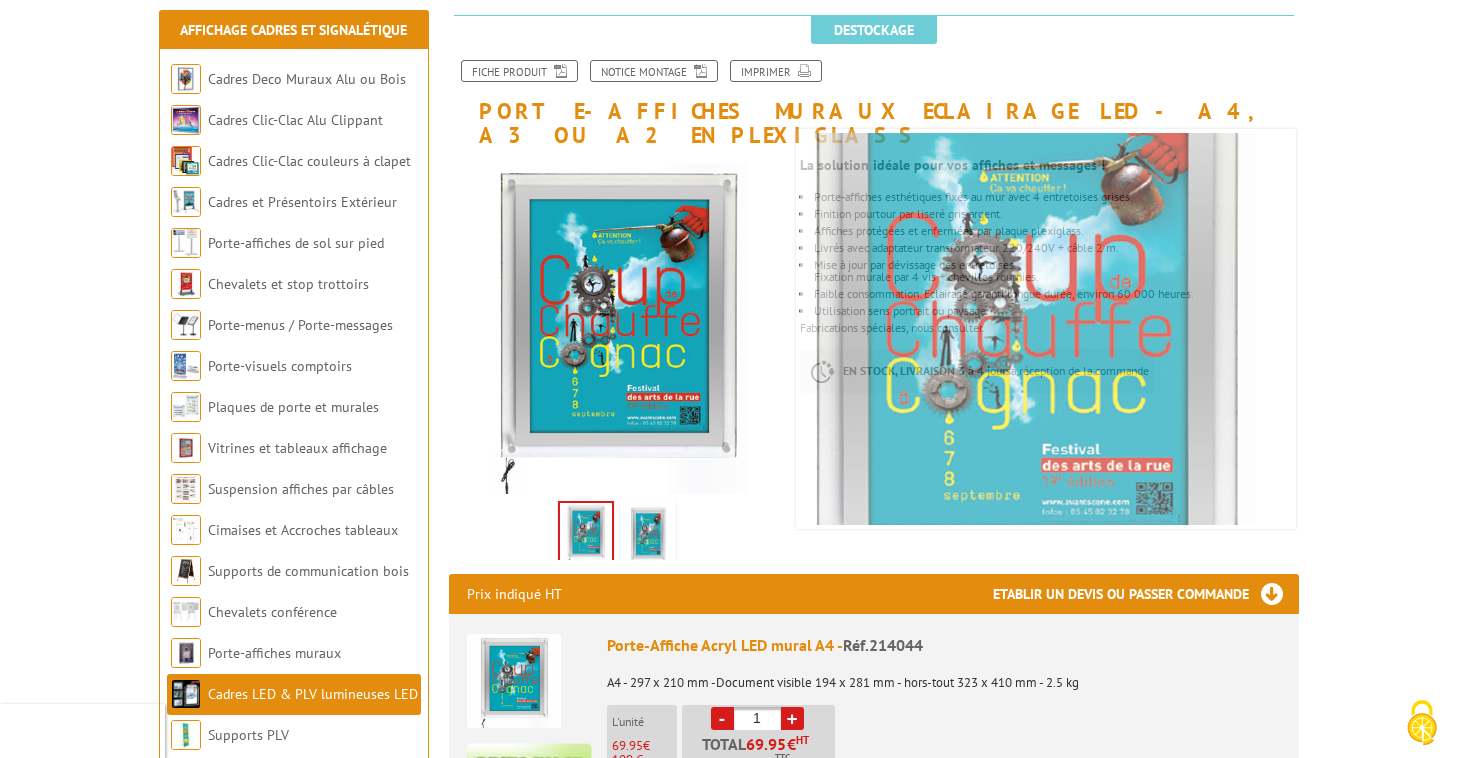 click at bounding box center [648, 536] 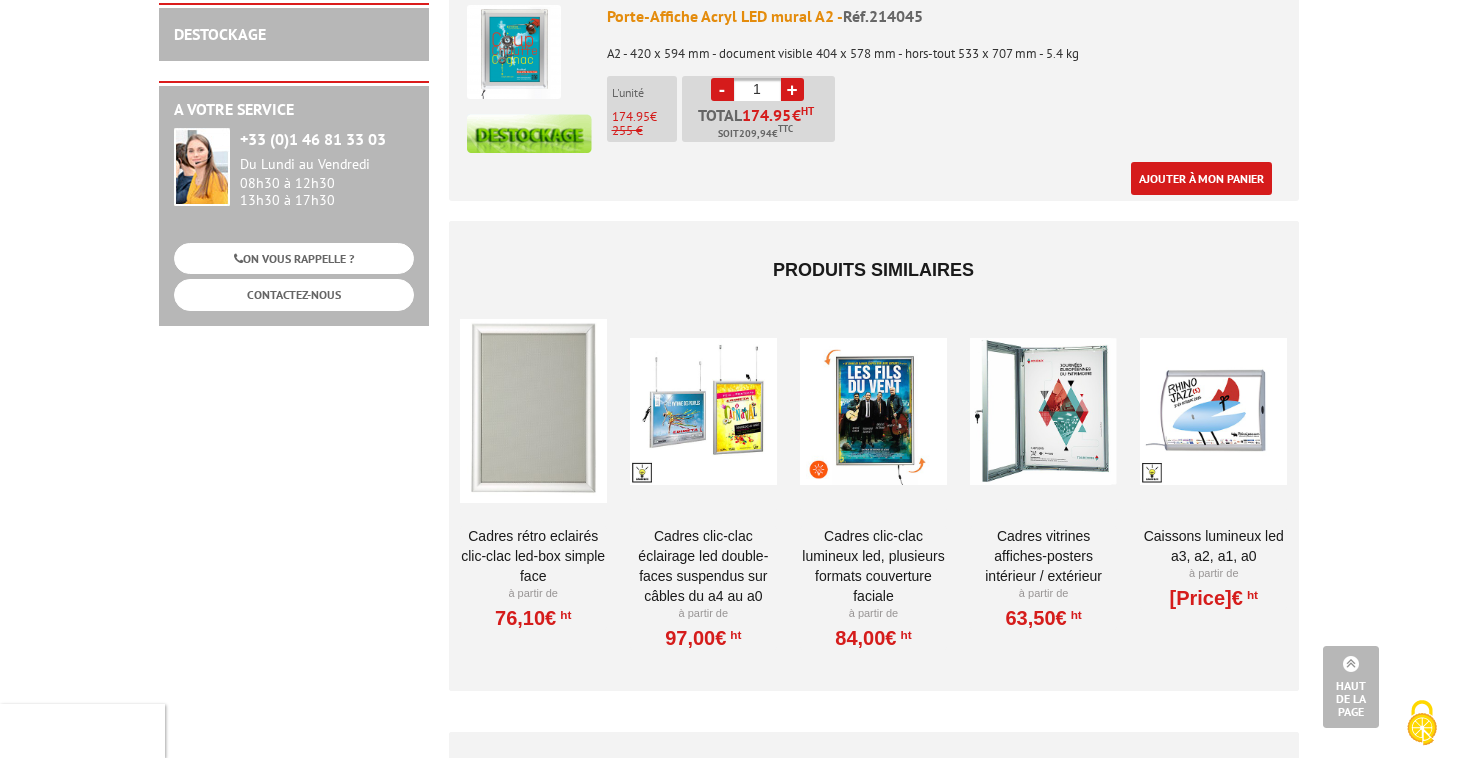 scroll, scrollTop: 1323, scrollLeft: 0, axis: vertical 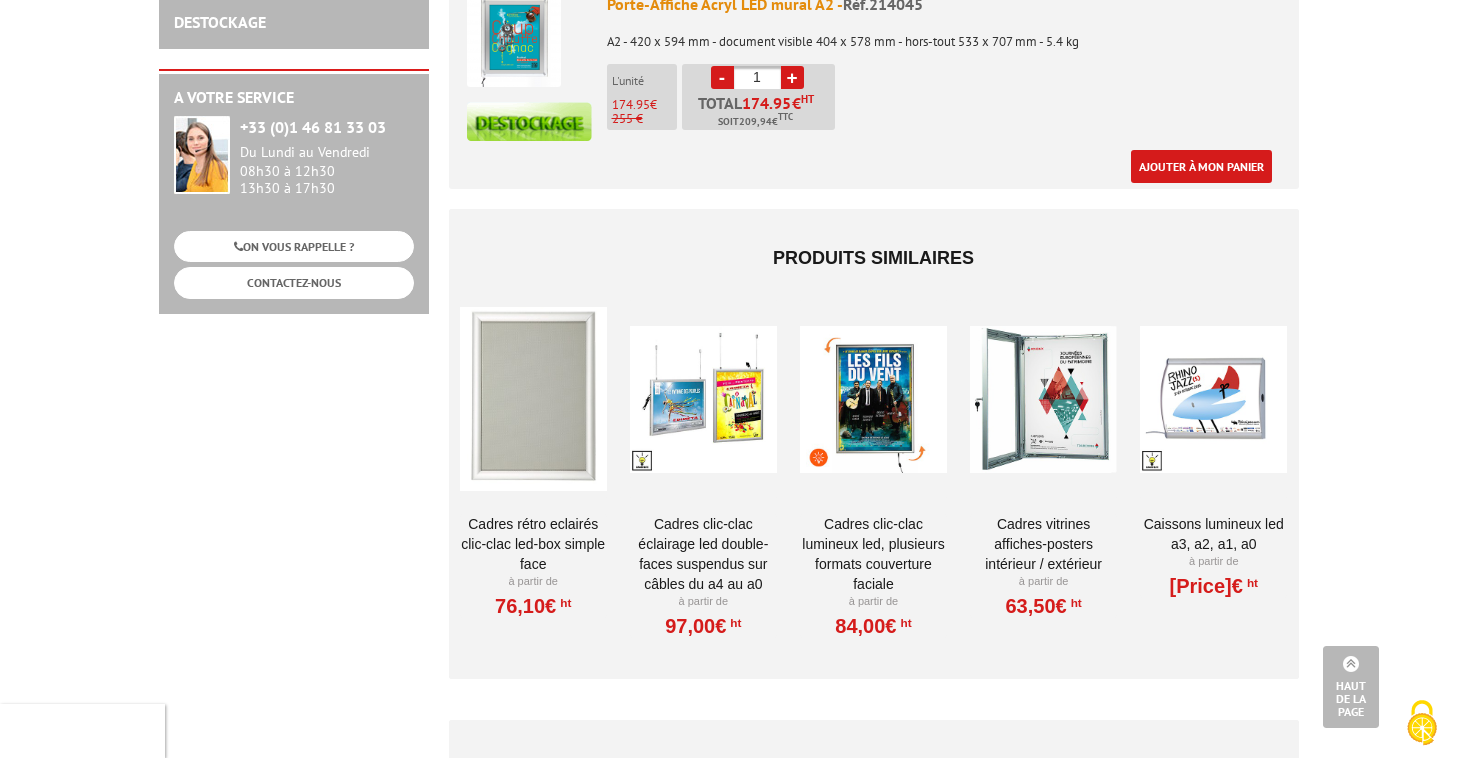 click on "Cadres vitrines affiches-posters intérieur / extérieur" at bounding box center (1043, 544) 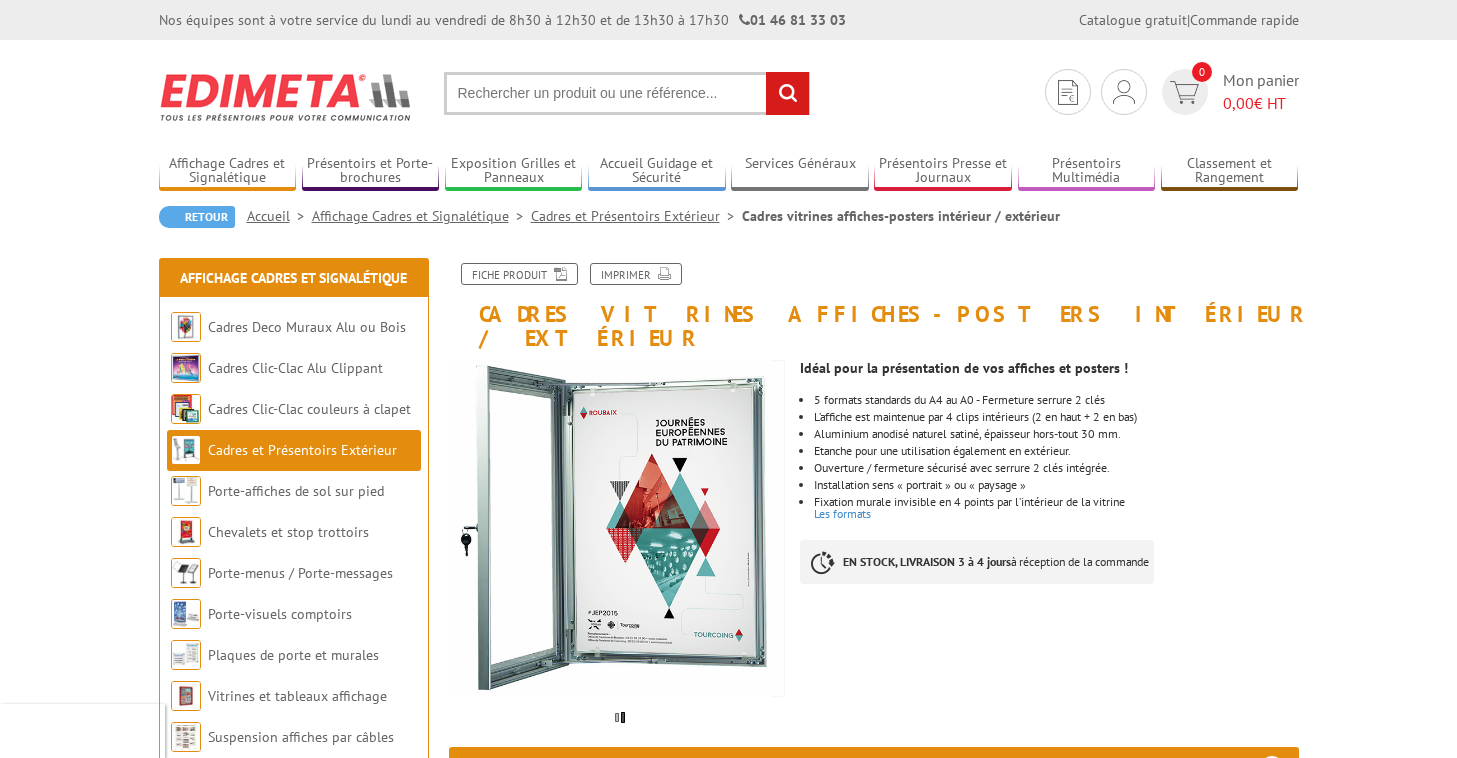 scroll, scrollTop: 0, scrollLeft: 0, axis: both 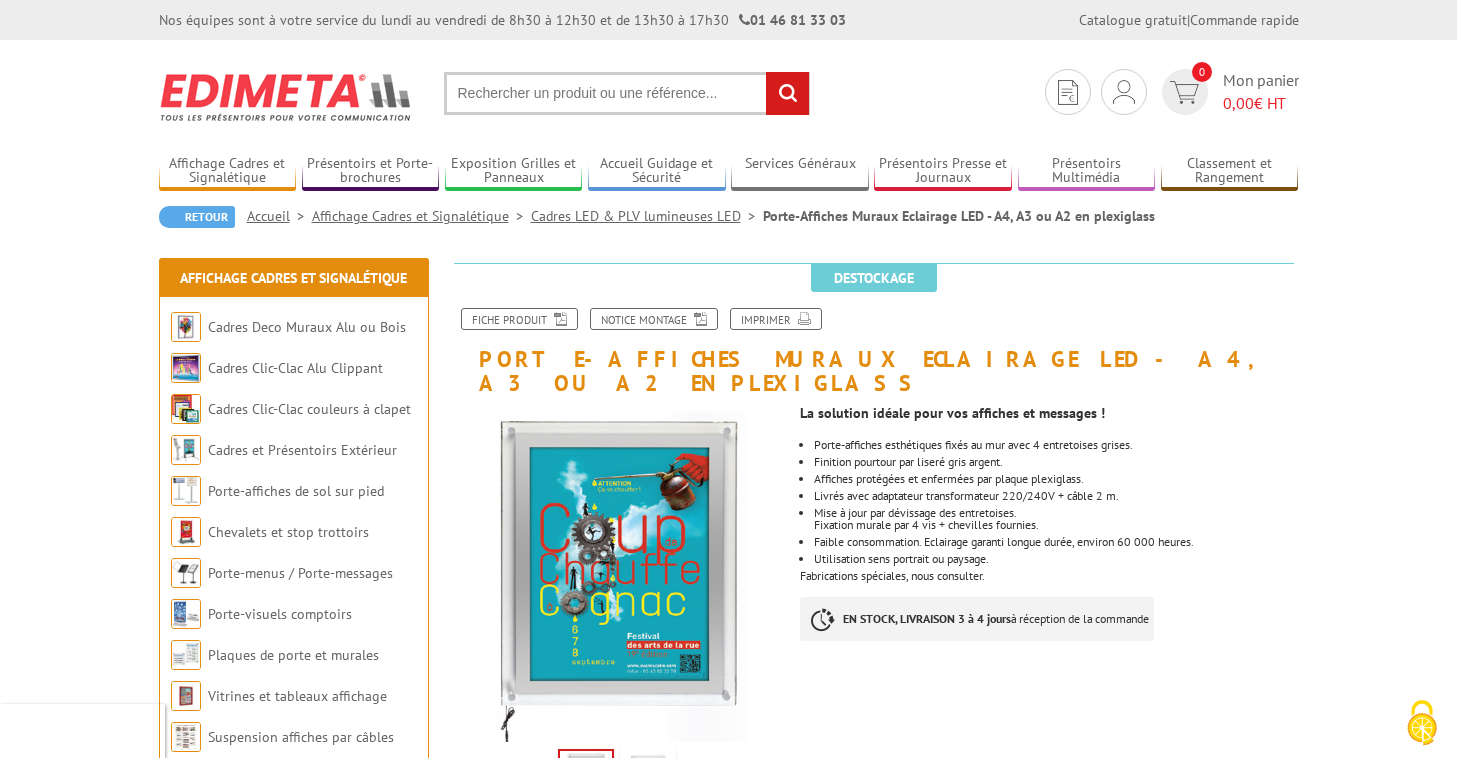 click at bounding box center [627, 93] 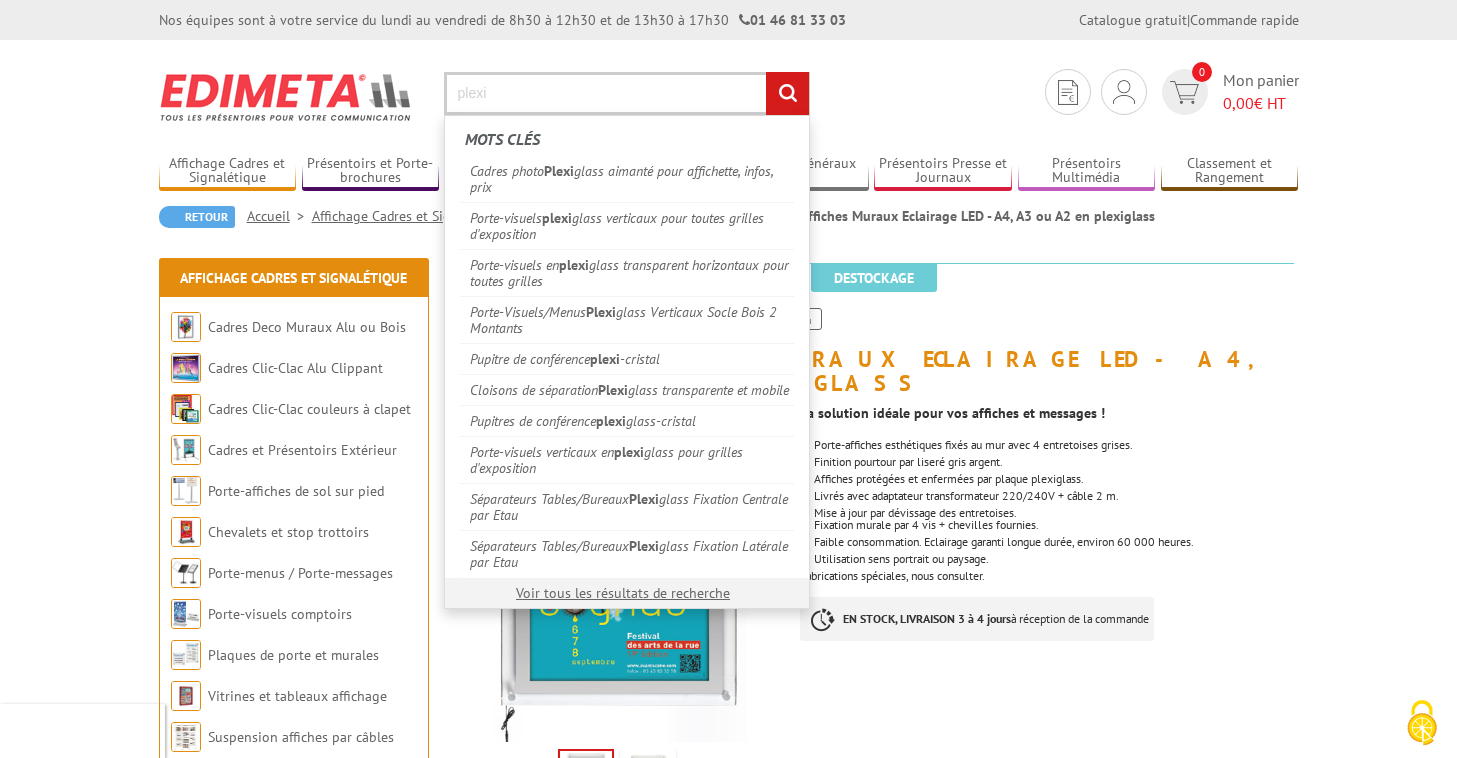 click on "plexi" at bounding box center (627, 93) 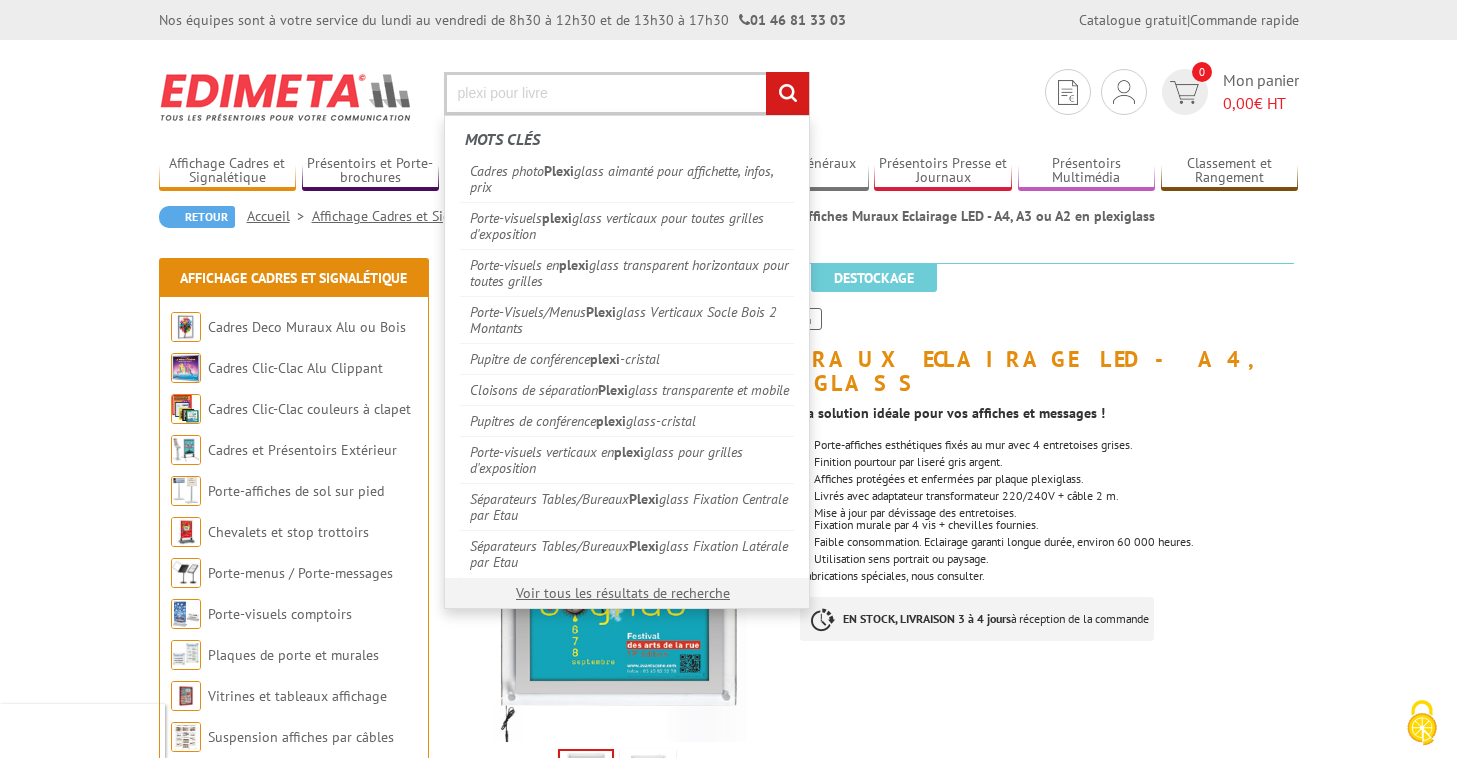 type on "plexi pour livre" 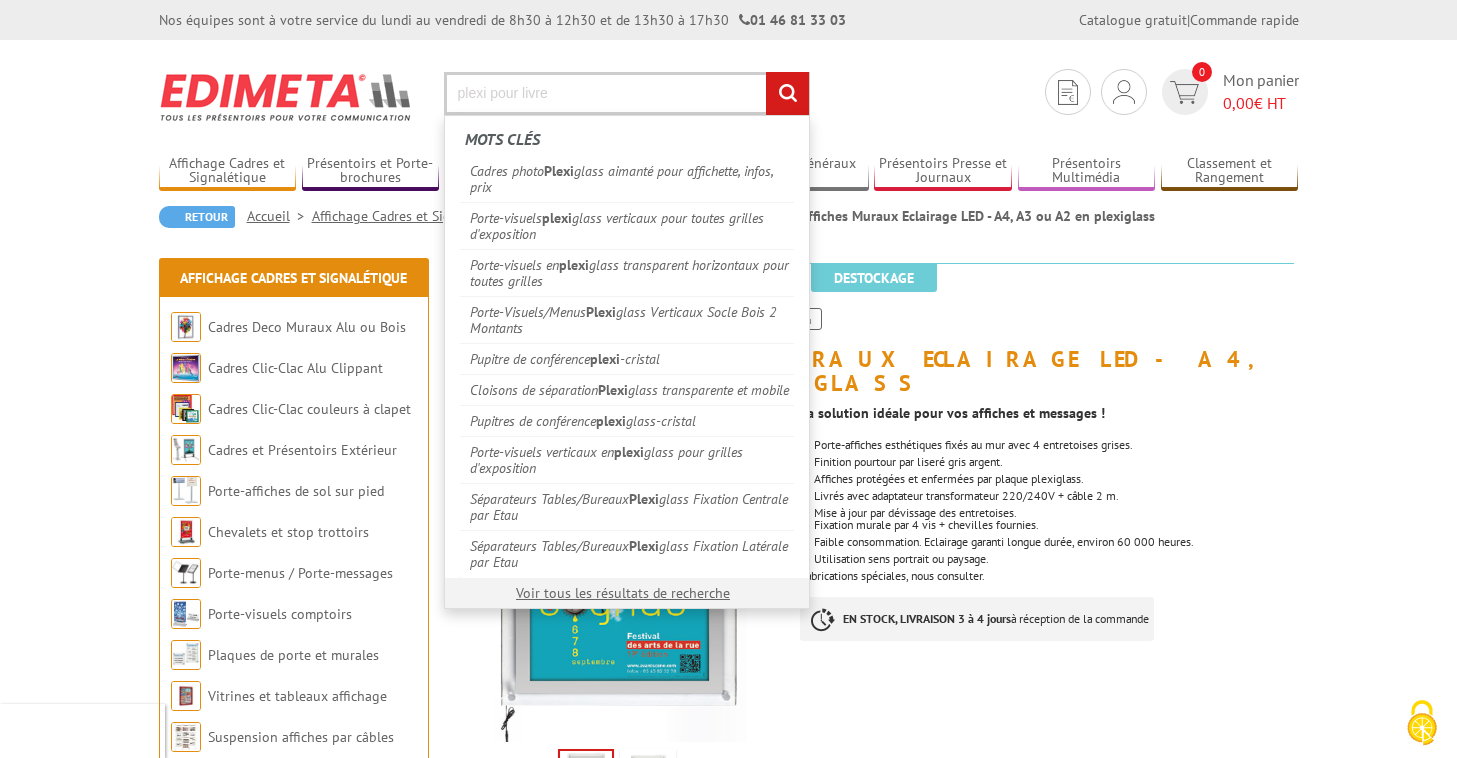 click on "rechercher" at bounding box center [787, 93] 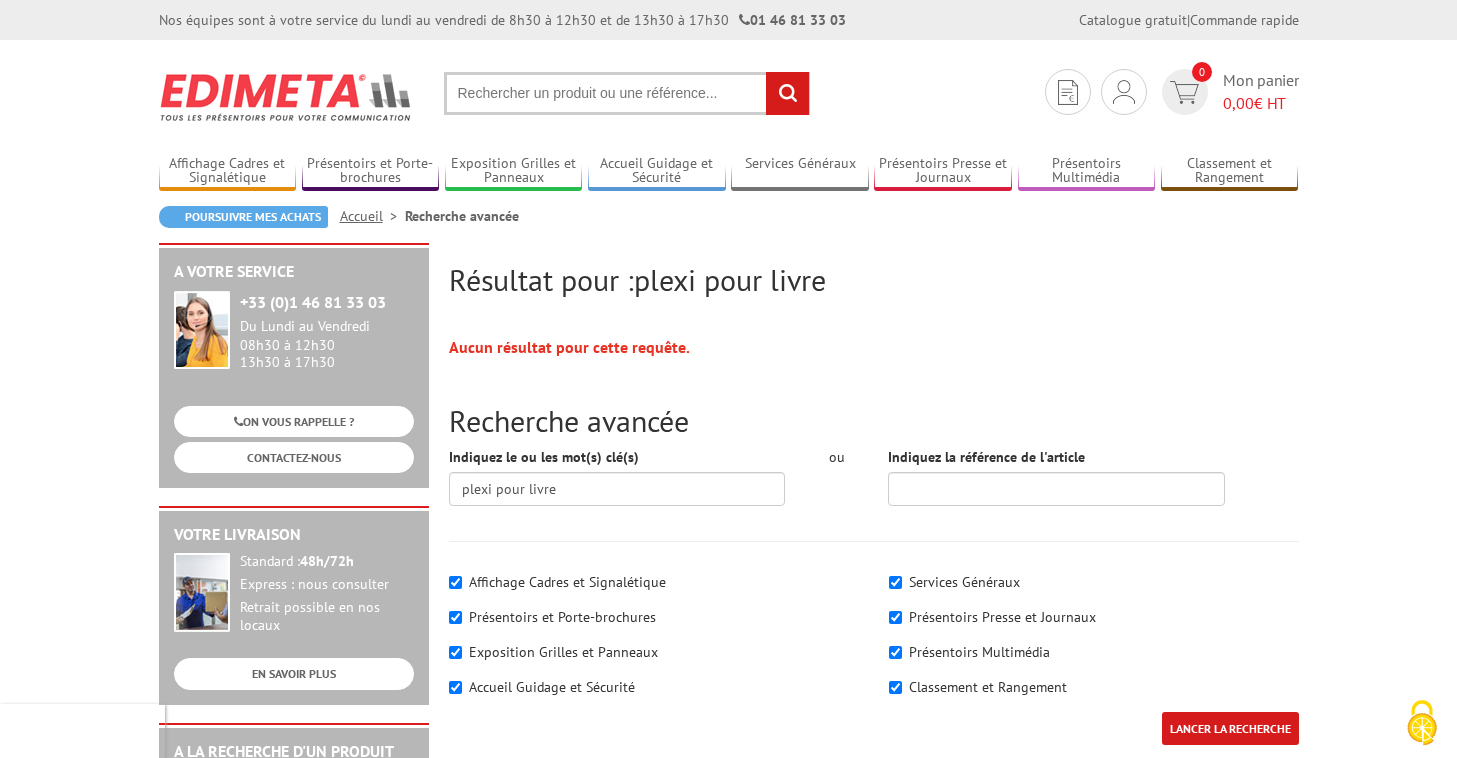 scroll, scrollTop: 0, scrollLeft: 0, axis: both 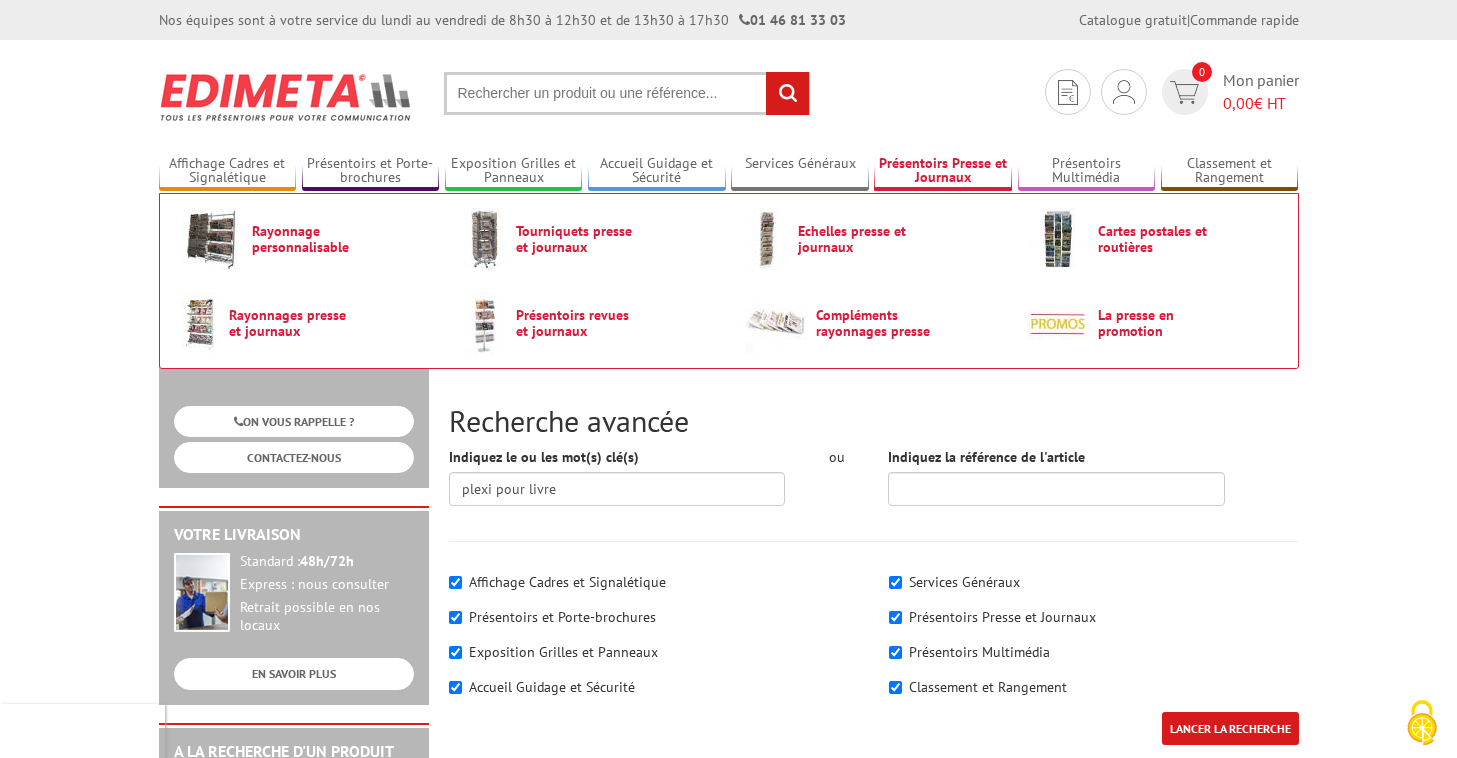 click on "Présentoirs Presse et Journaux" at bounding box center (943, 171) 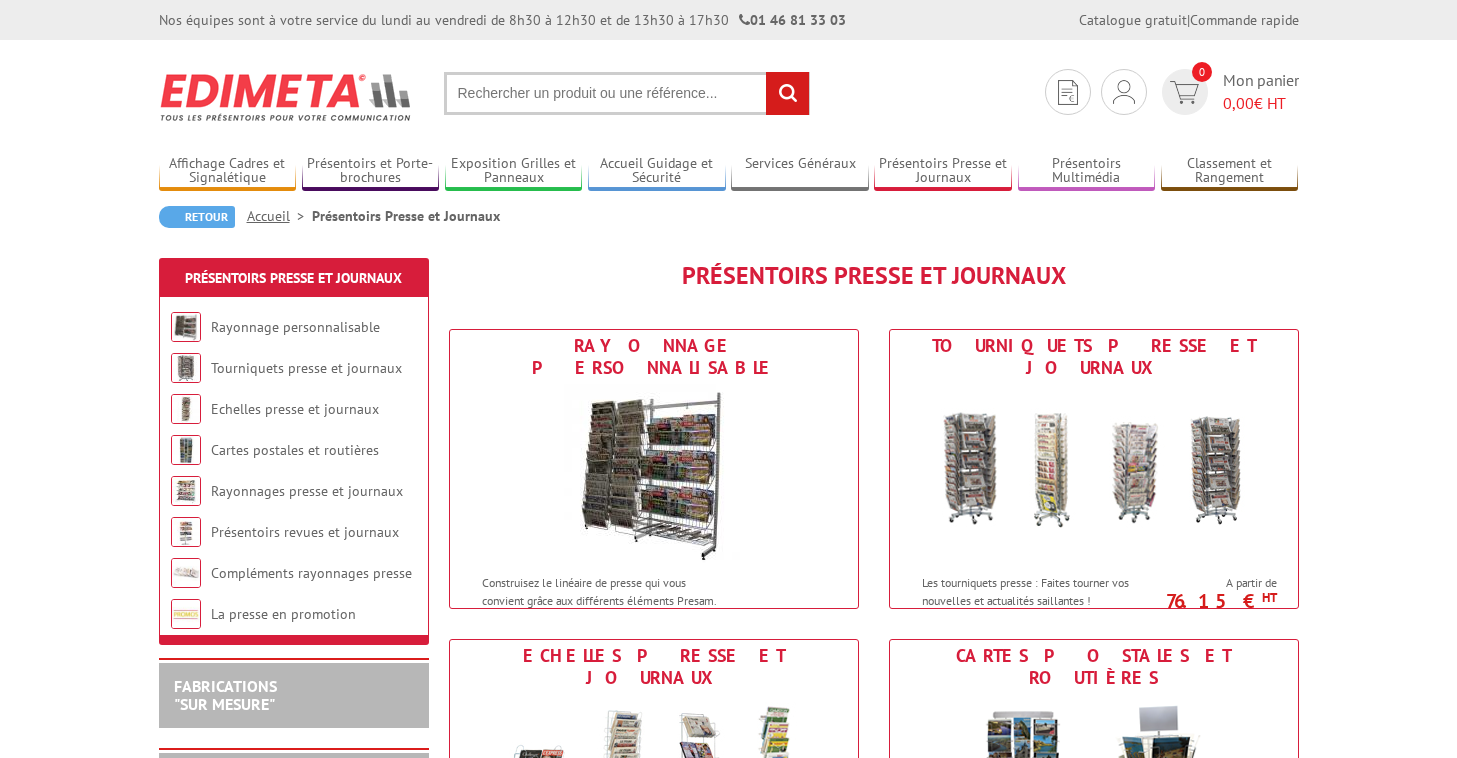 scroll, scrollTop: 0, scrollLeft: 0, axis: both 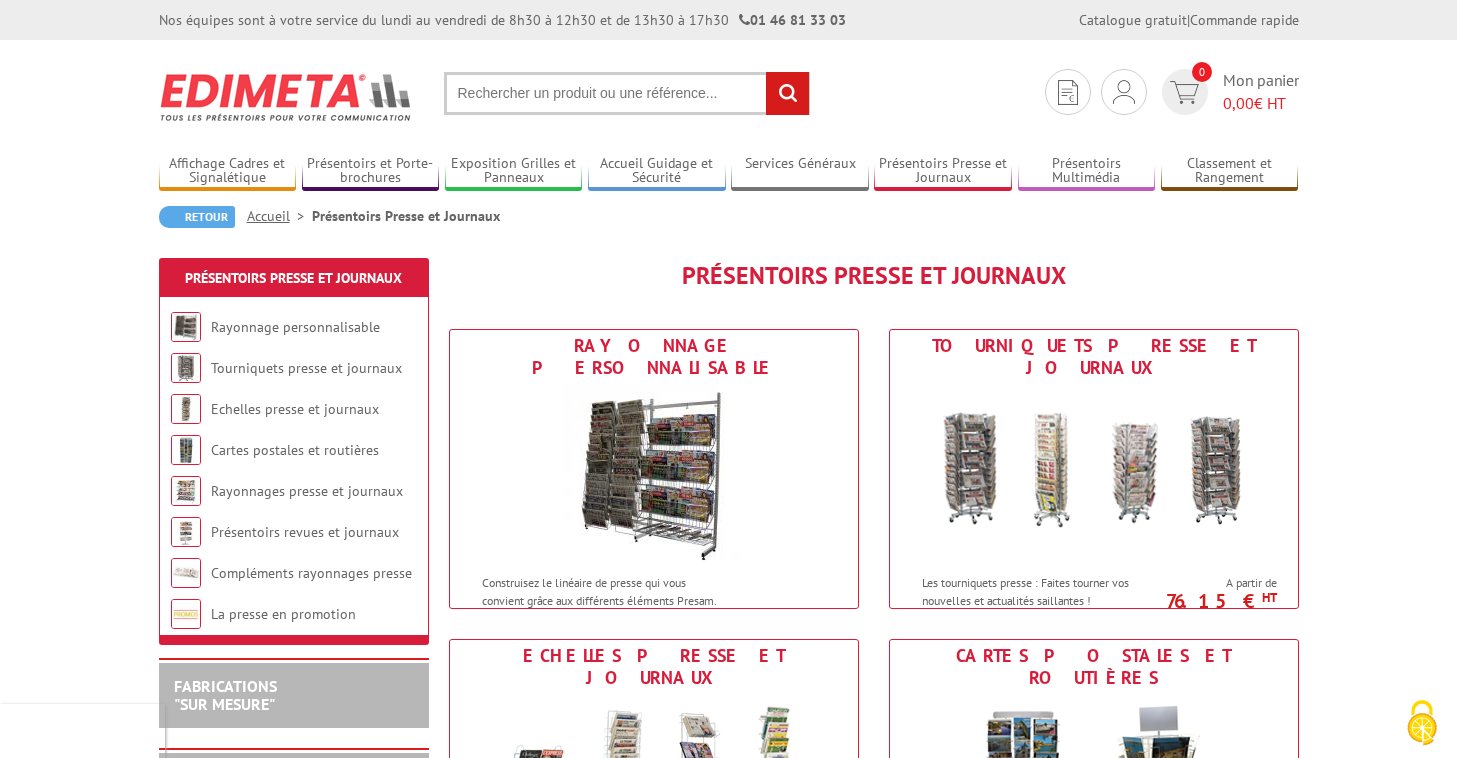 click at bounding box center [627, 93] 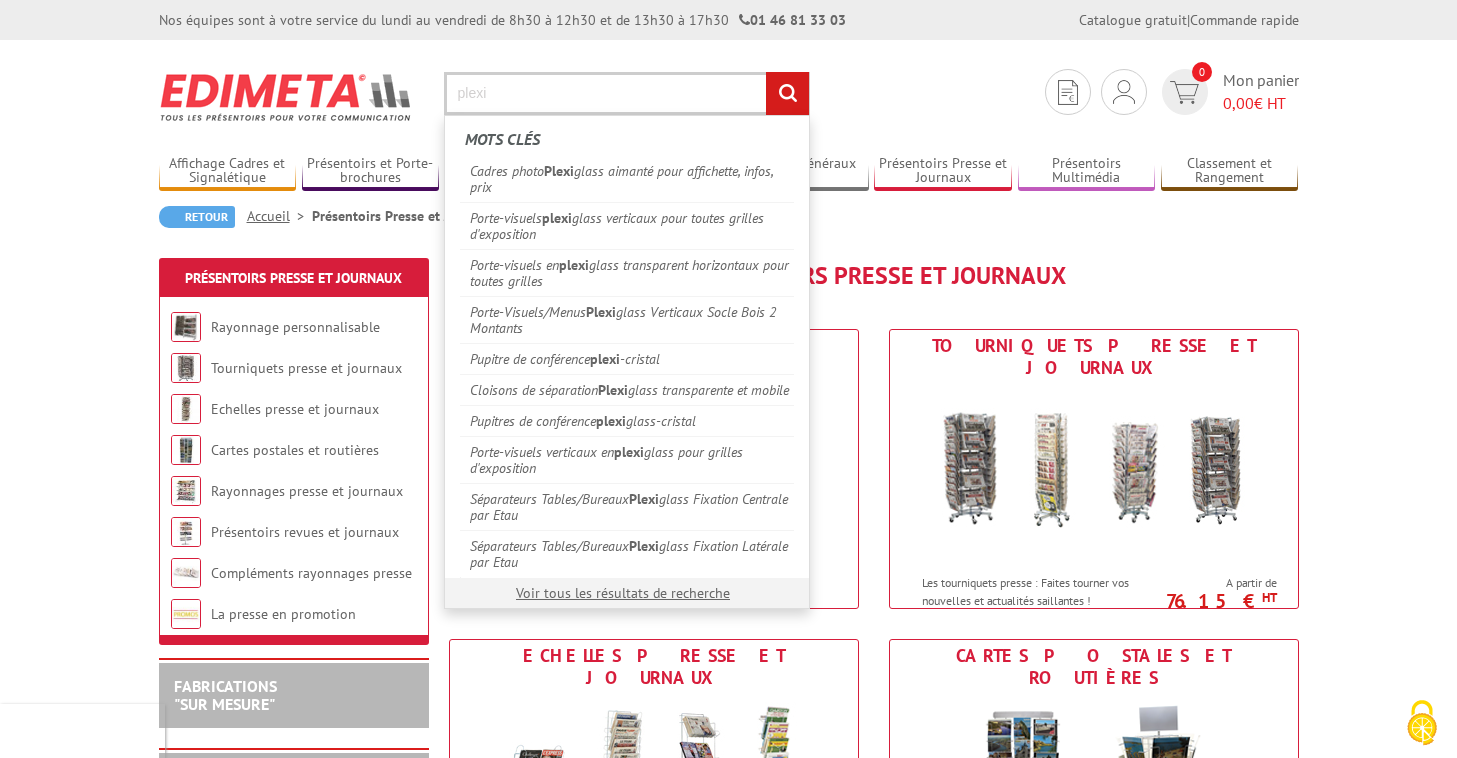 type on "plexi" 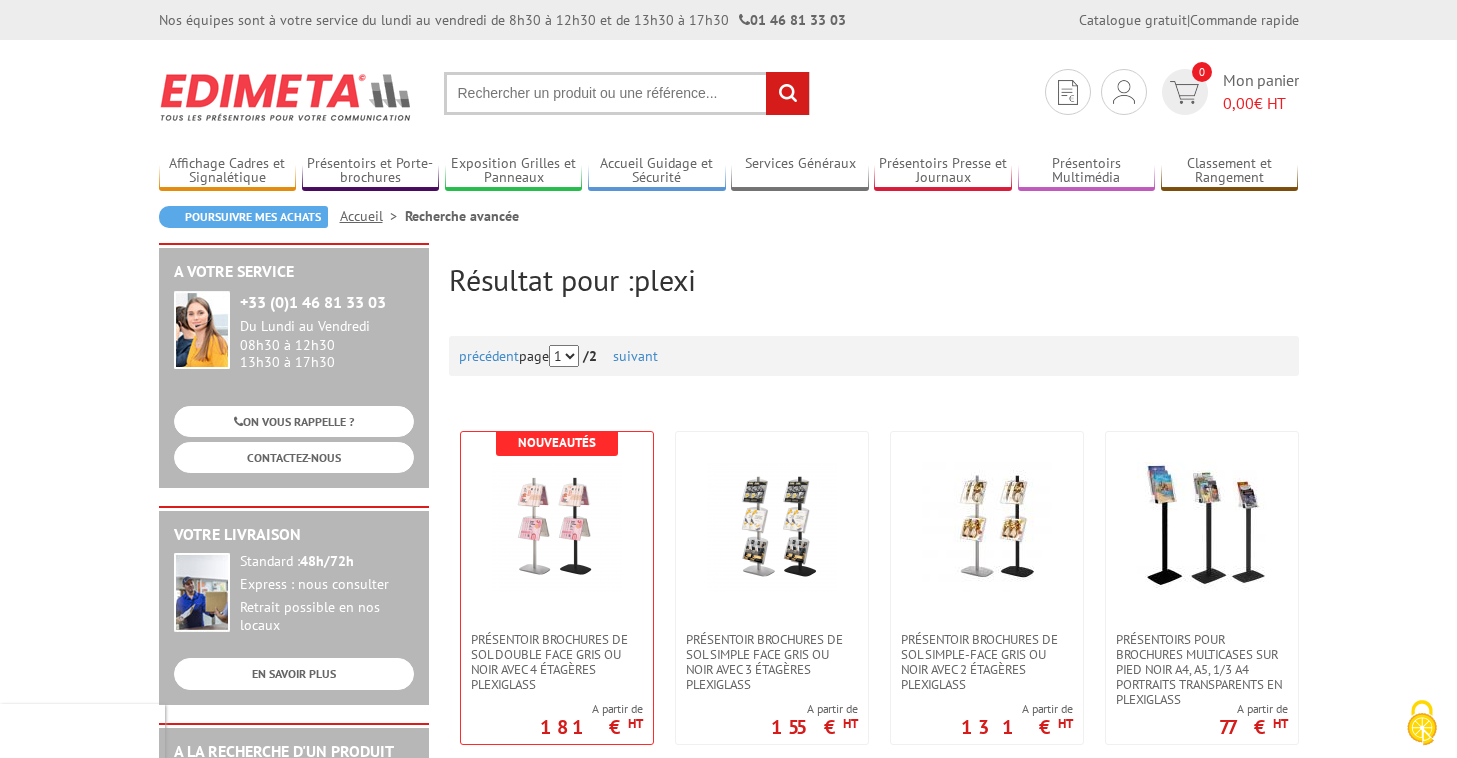 scroll, scrollTop: 0, scrollLeft: 0, axis: both 